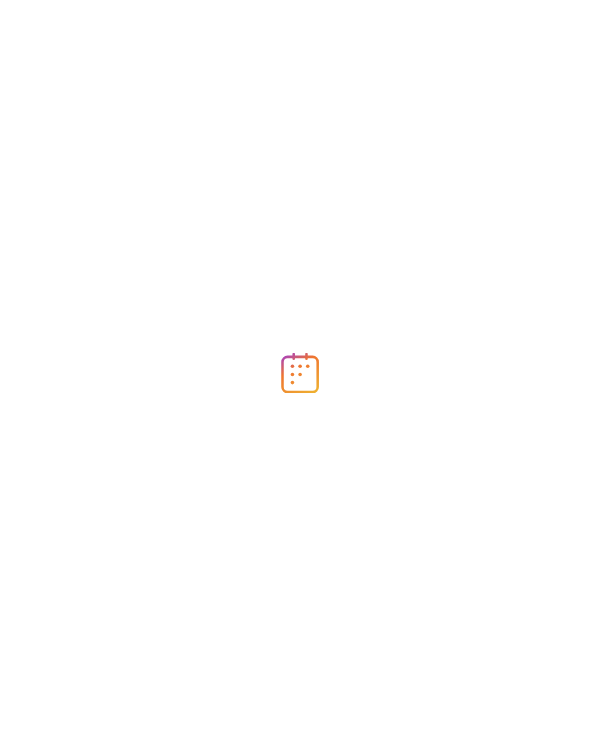 scroll, scrollTop: 0, scrollLeft: 0, axis: both 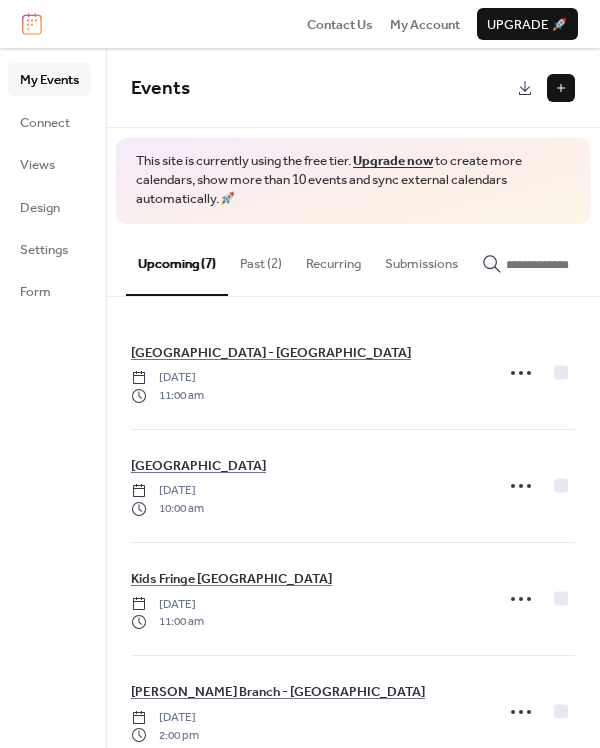 click at bounding box center (561, 88) 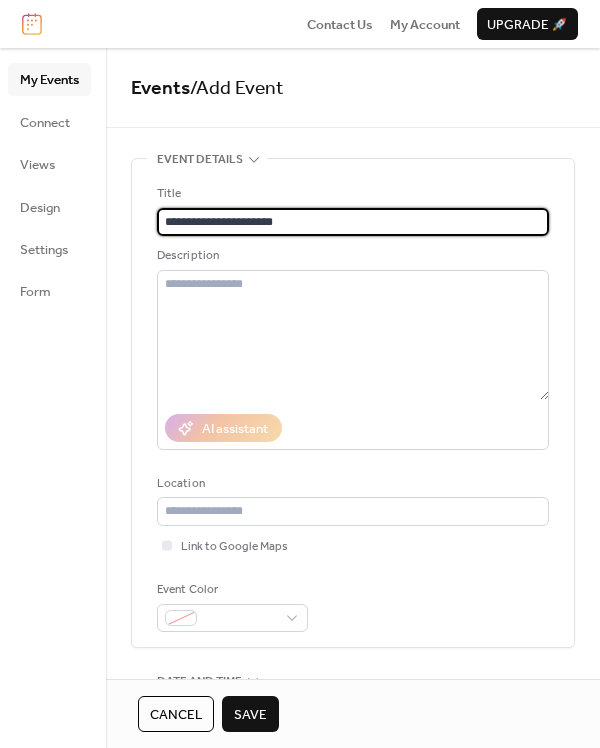 type on "**********" 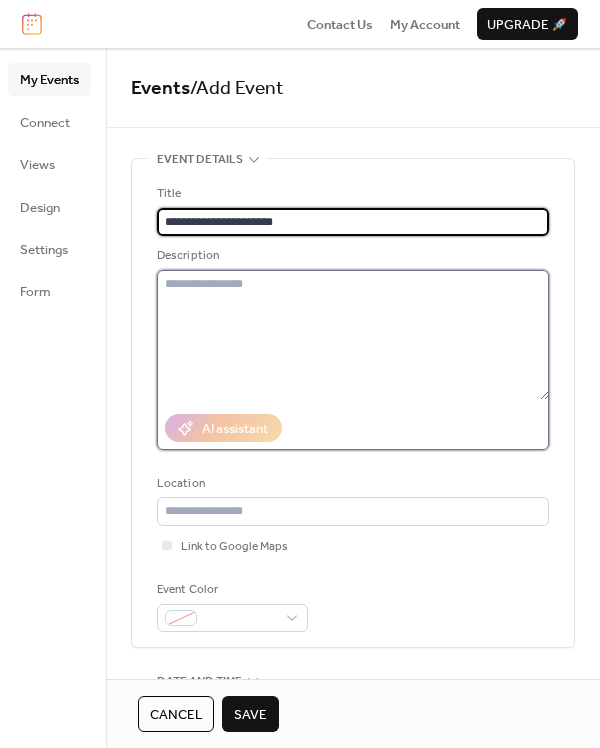 click at bounding box center [353, 335] 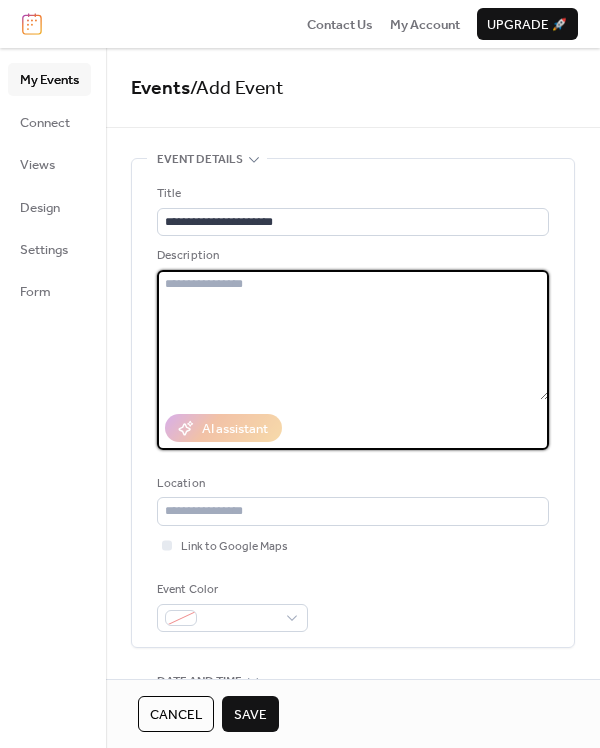 paste on "**********" 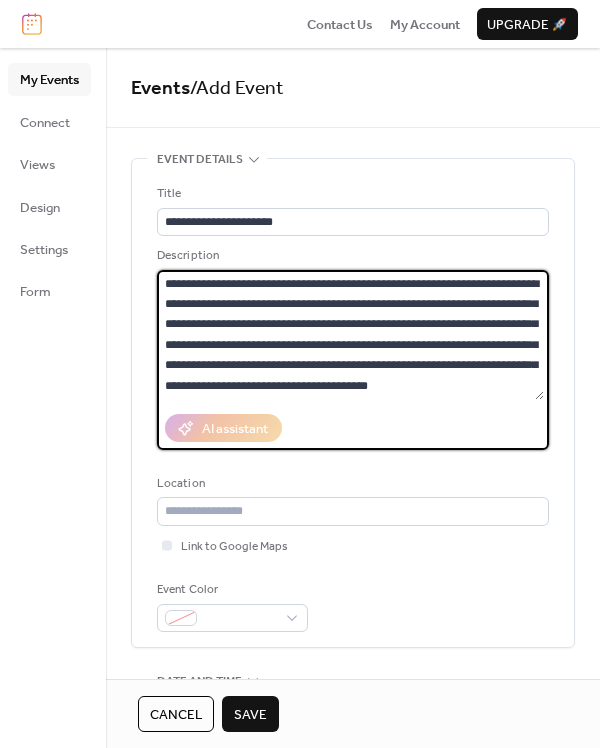 drag, startPoint x: 307, startPoint y: 326, endPoint x: 426, endPoint y: 323, distance: 119.03781 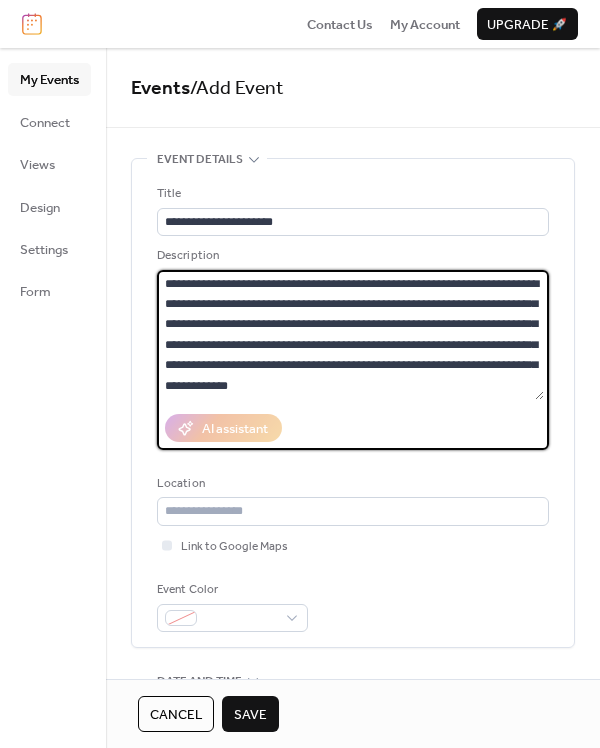 click on "**********" at bounding box center [350, 335] 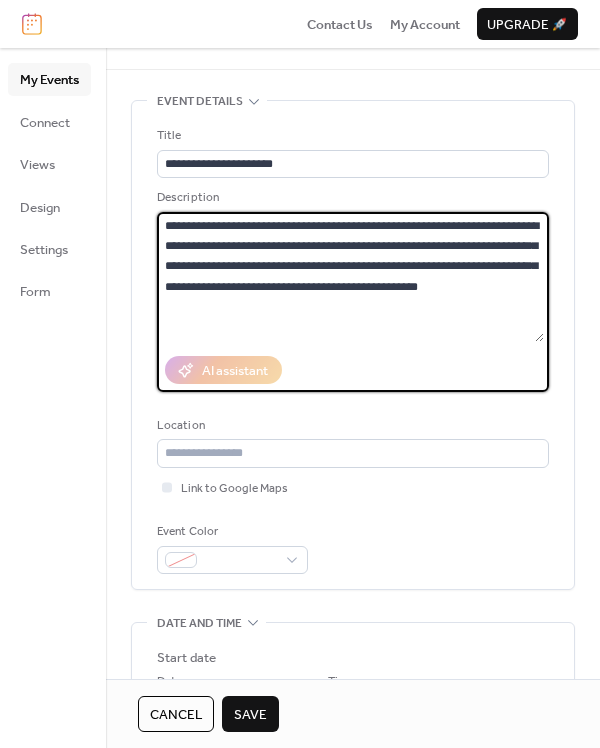 scroll, scrollTop: 74, scrollLeft: 0, axis: vertical 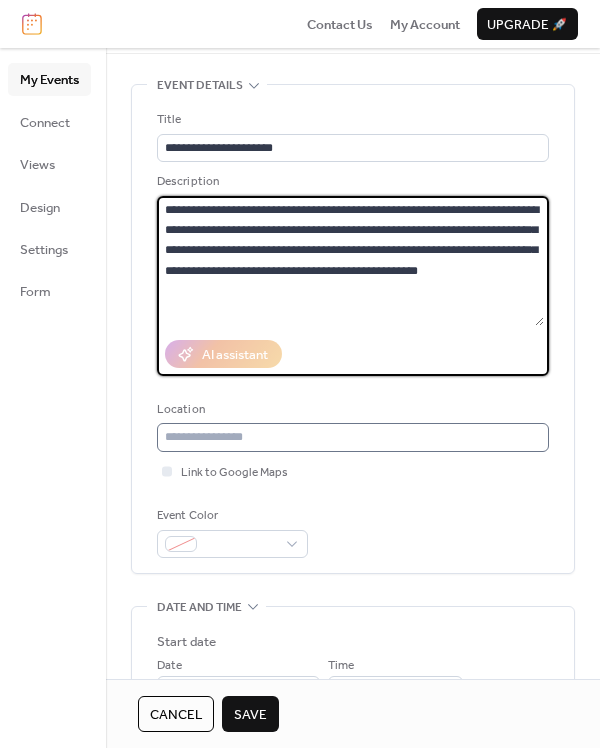 type on "**********" 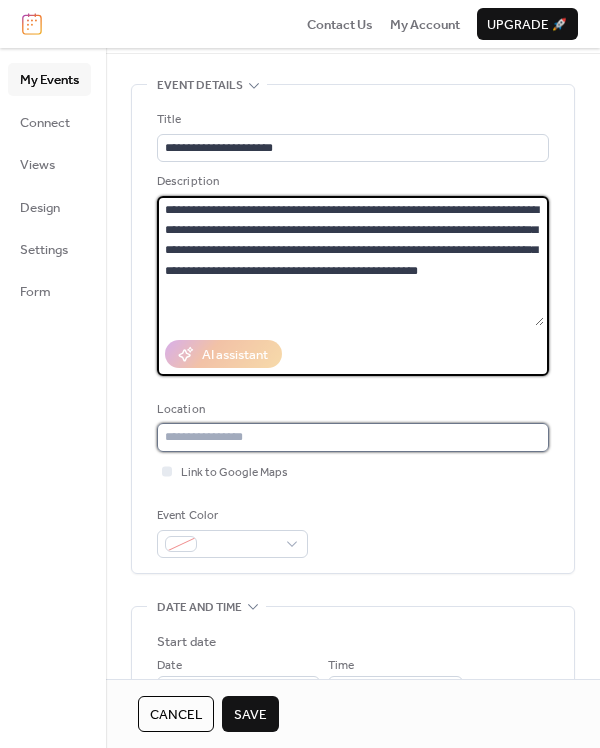 click at bounding box center [353, 437] 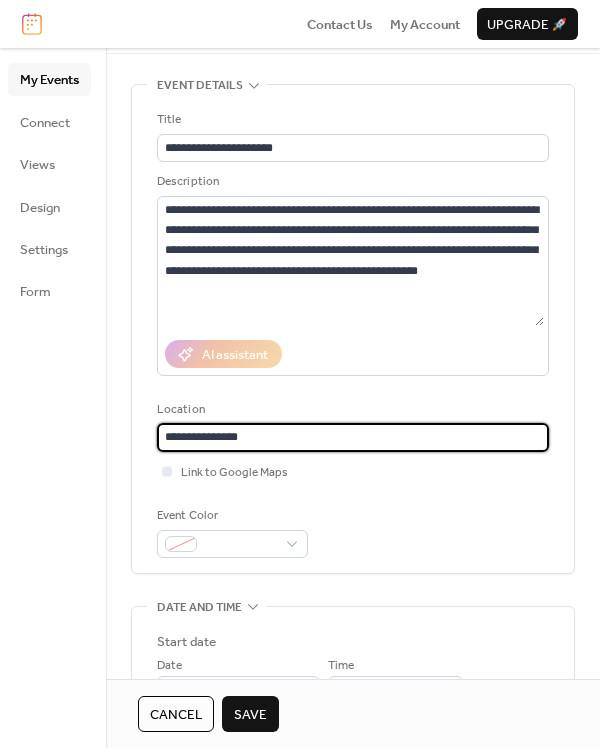 drag, startPoint x: 247, startPoint y: 437, endPoint x: 148, endPoint y: 436, distance: 99.00505 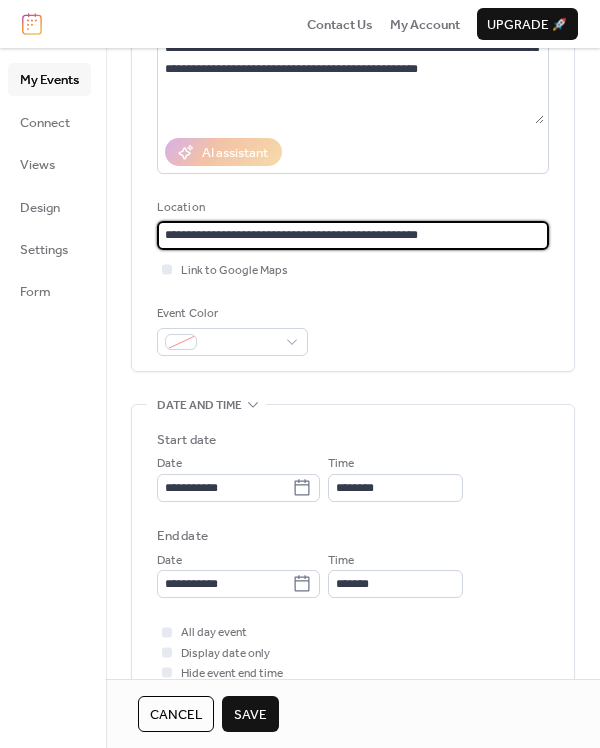 scroll, scrollTop: 277, scrollLeft: 0, axis: vertical 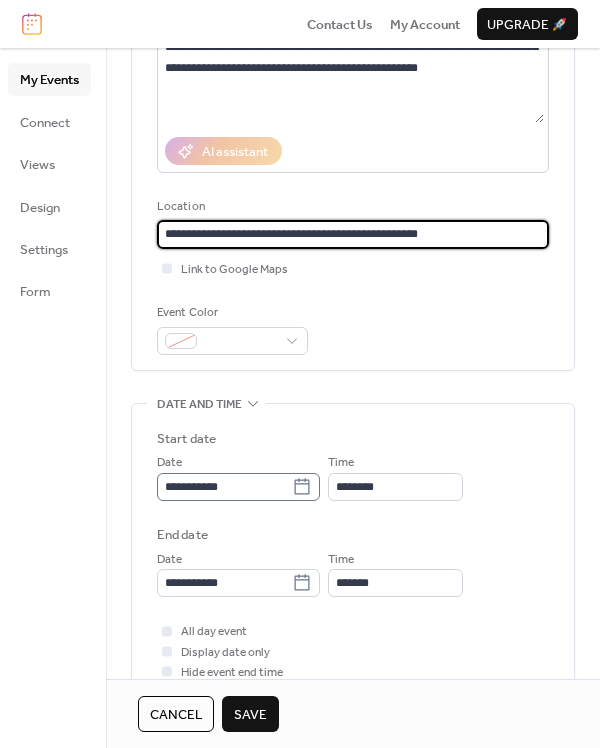 type on "**********" 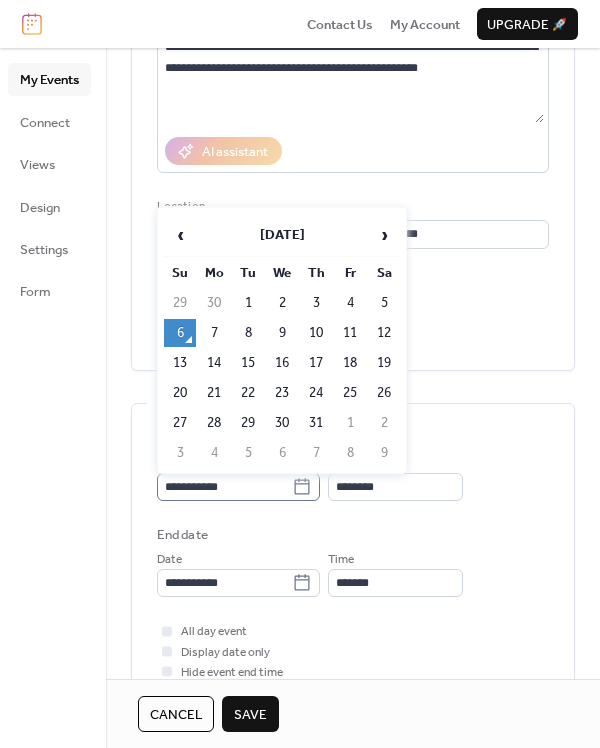 click 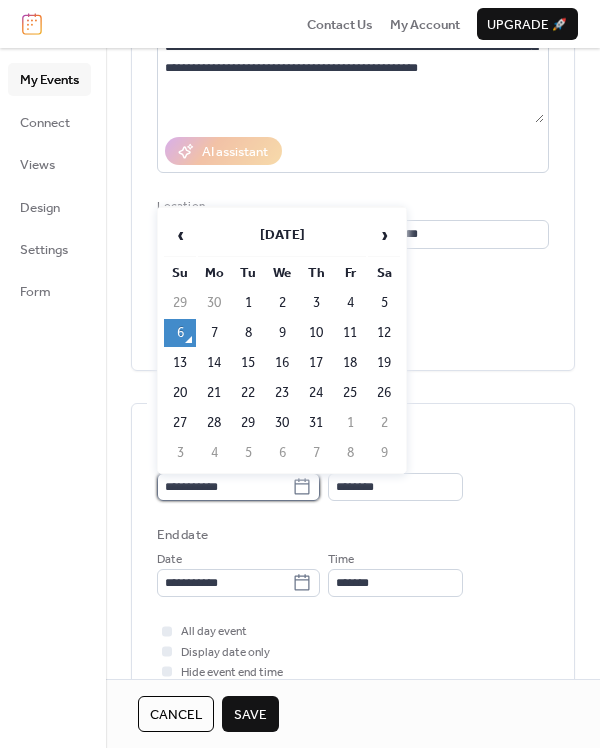 click on "**********" at bounding box center (224, 487) 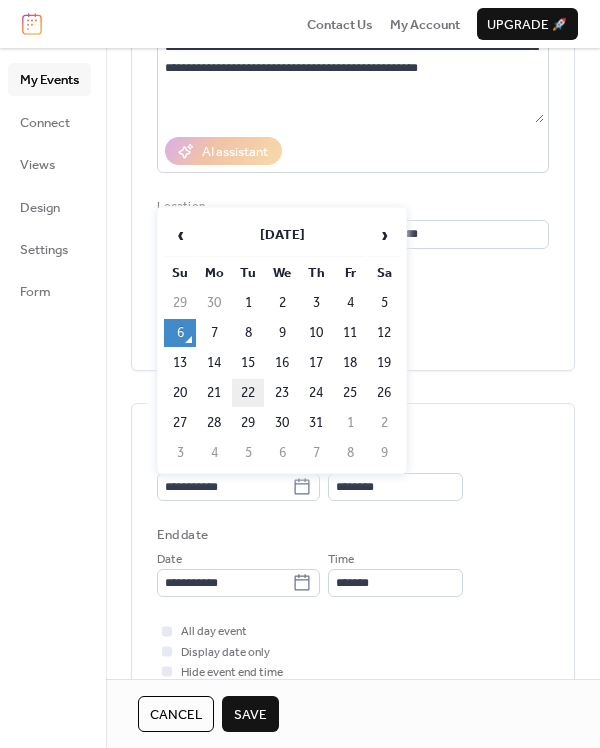 click on "22" at bounding box center [248, 393] 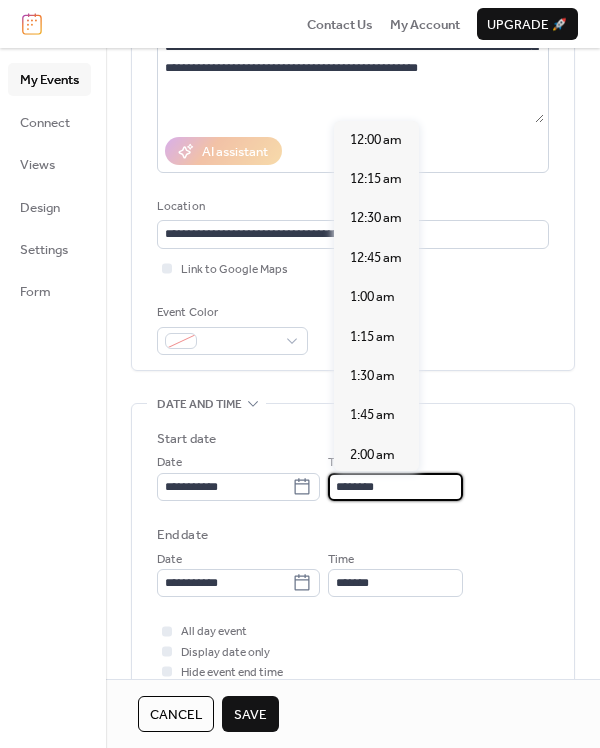 click on "********" at bounding box center [395, 487] 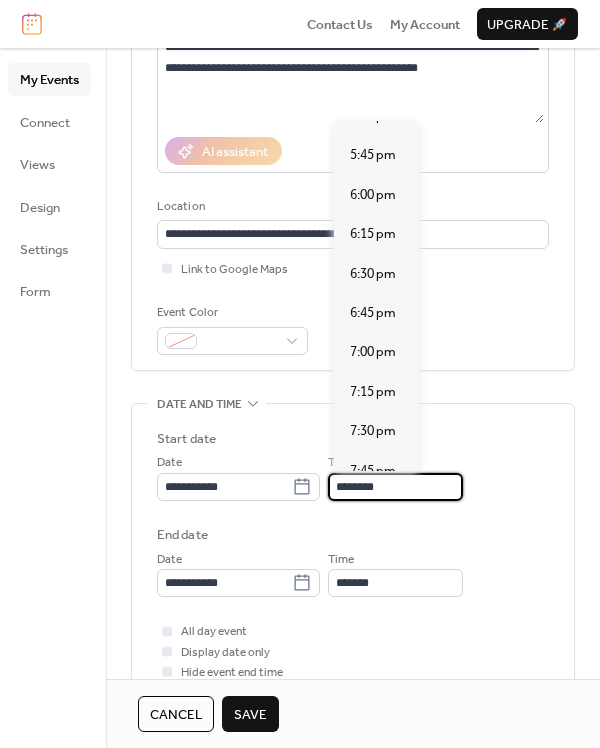 scroll, scrollTop: 2814, scrollLeft: 0, axis: vertical 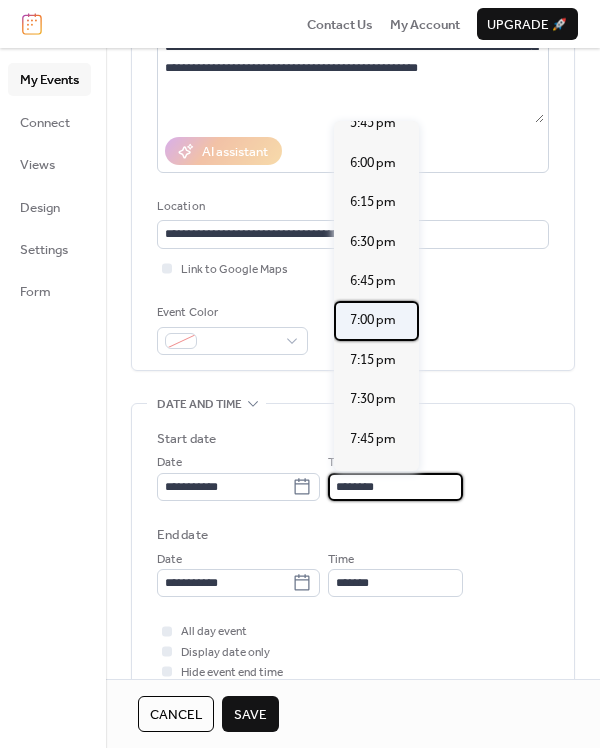 click on "7:00 pm" at bounding box center (373, 320) 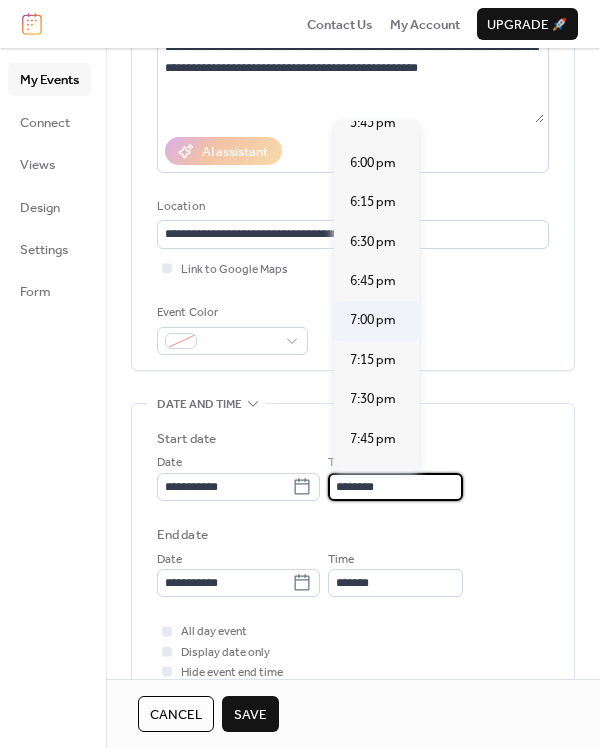 type on "*******" 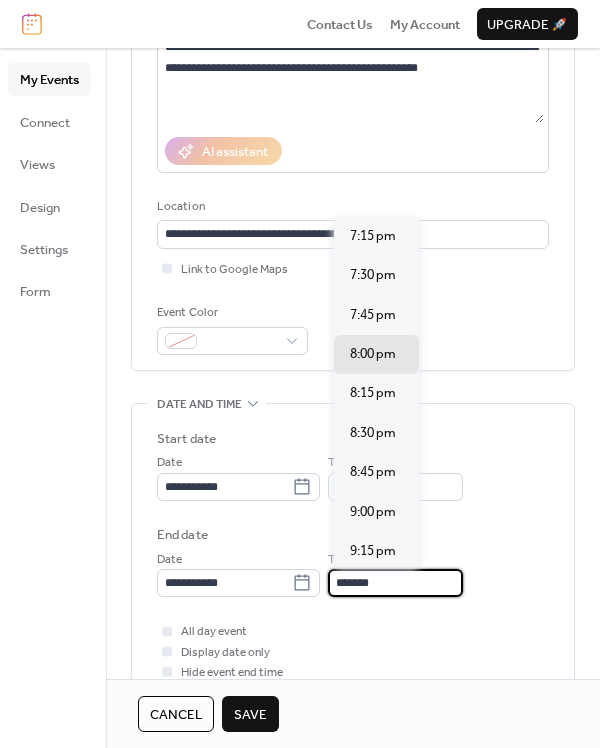 click on "*******" at bounding box center [395, 583] 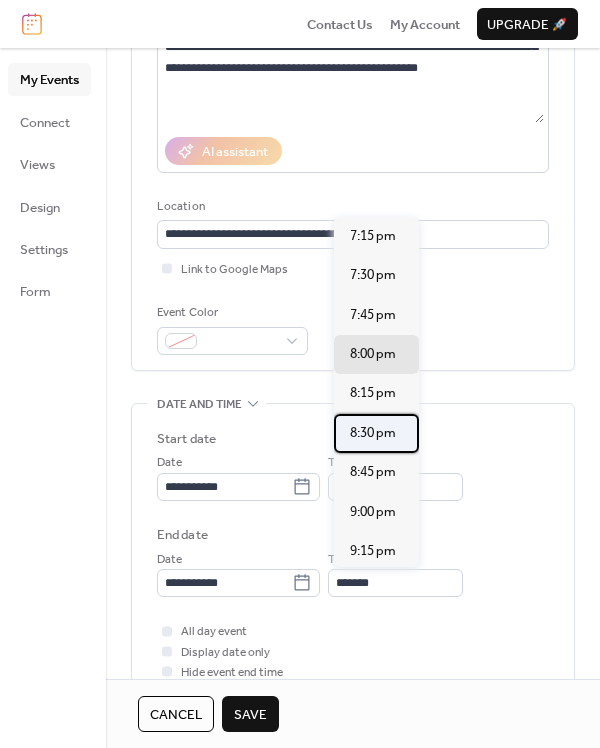click on "8:30 pm" at bounding box center [373, 433] 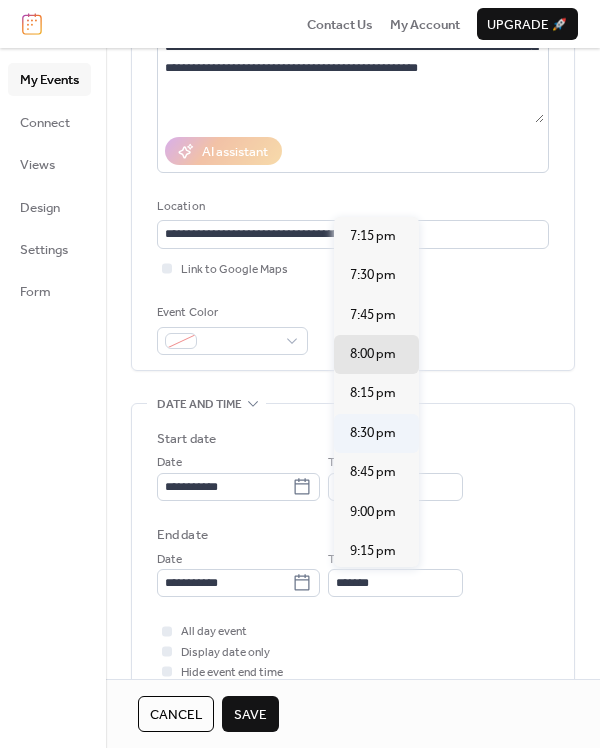 type on "*******" 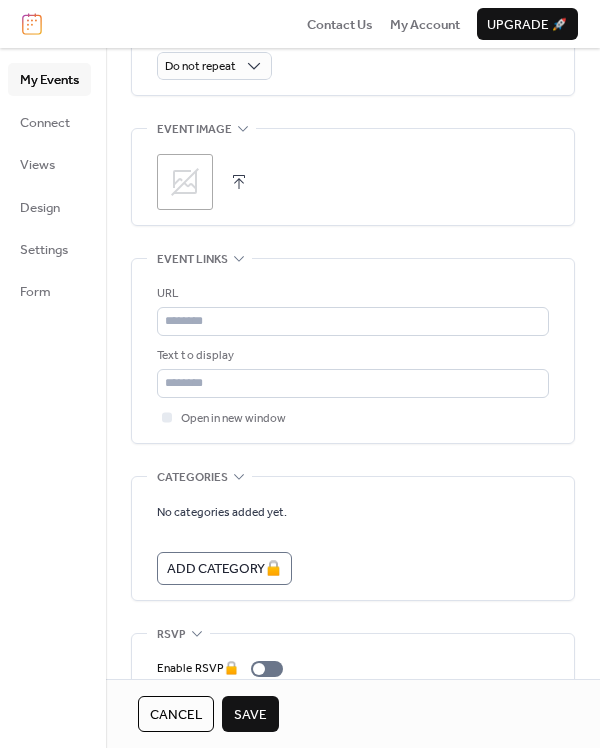 scroll, scrollTop: 1056, scrollLeft: 0, axis: vertical 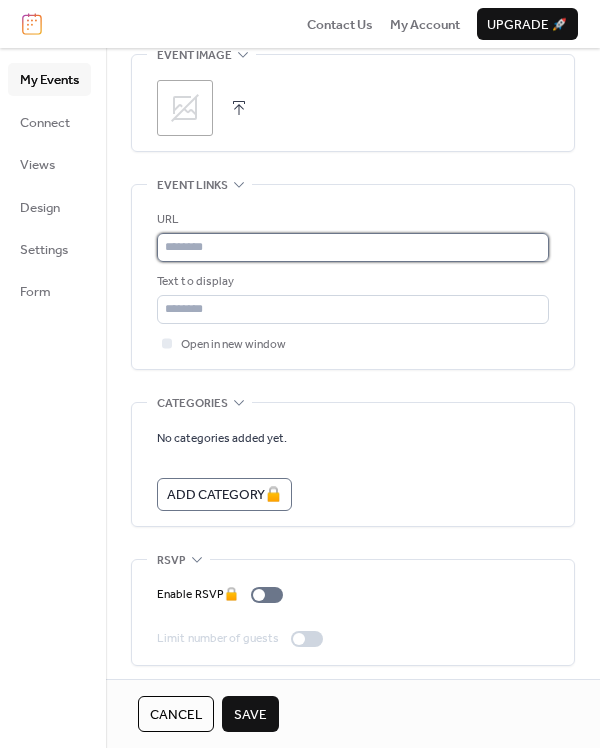 click at bounding box center [353, 247] 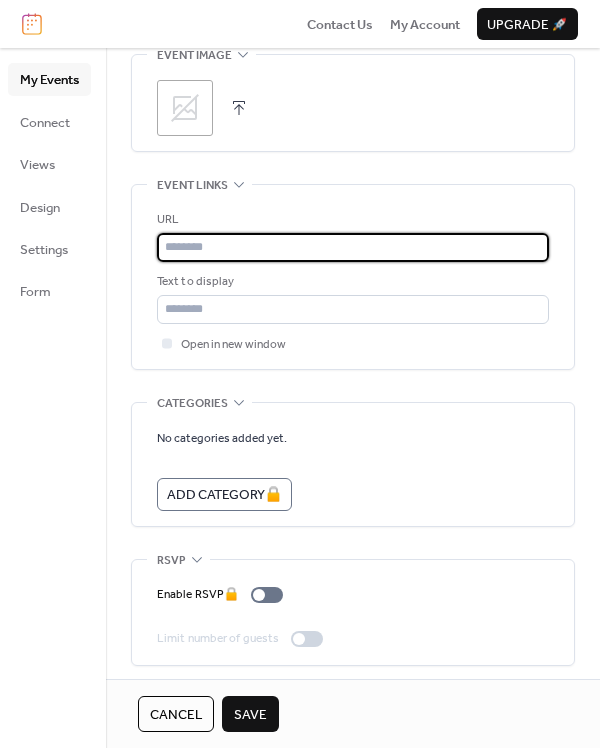 paste on "**********" 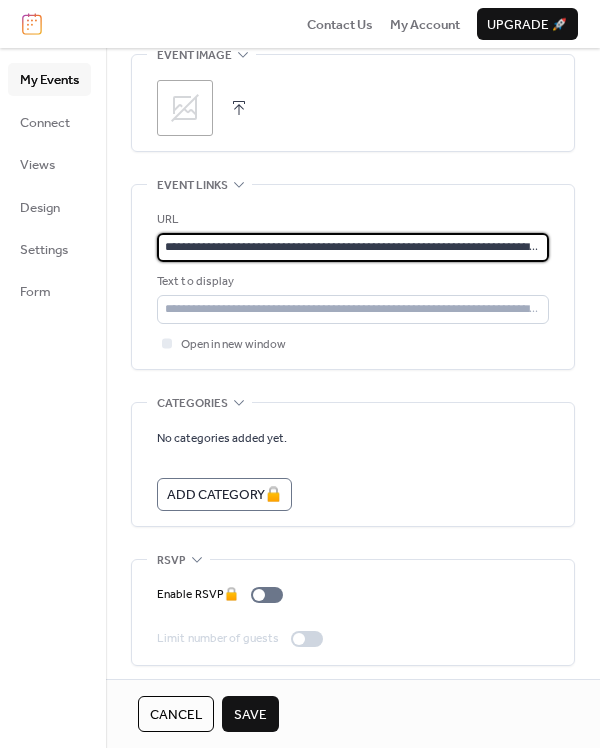 scroll, scrollTop: 0, scrollLeft: 48, axis: horizontal 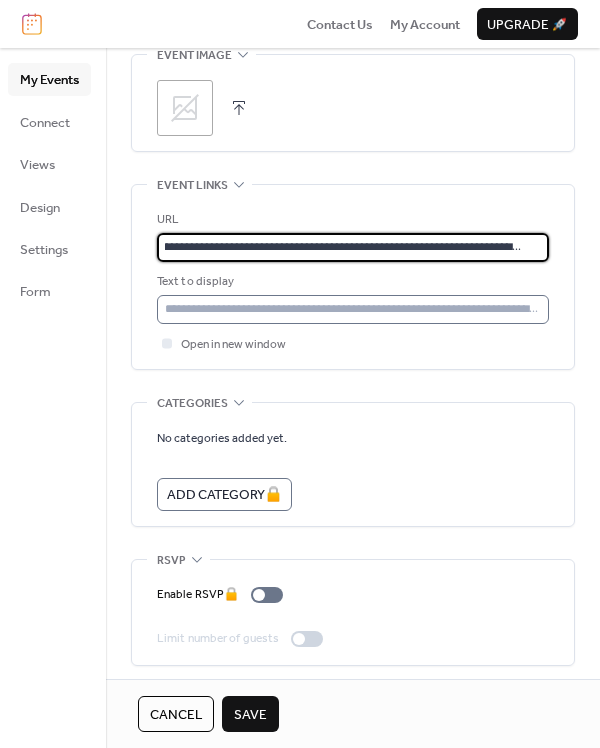 type on "**********" 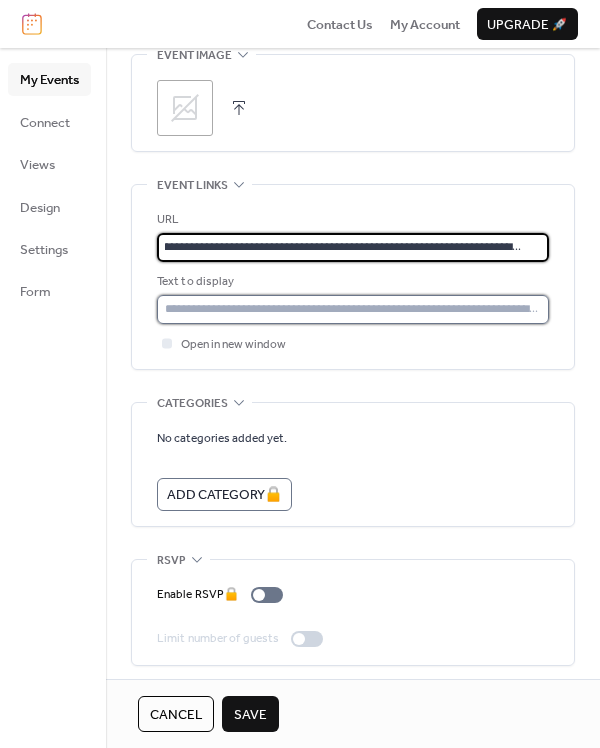 click at bounding box center [353, 309] 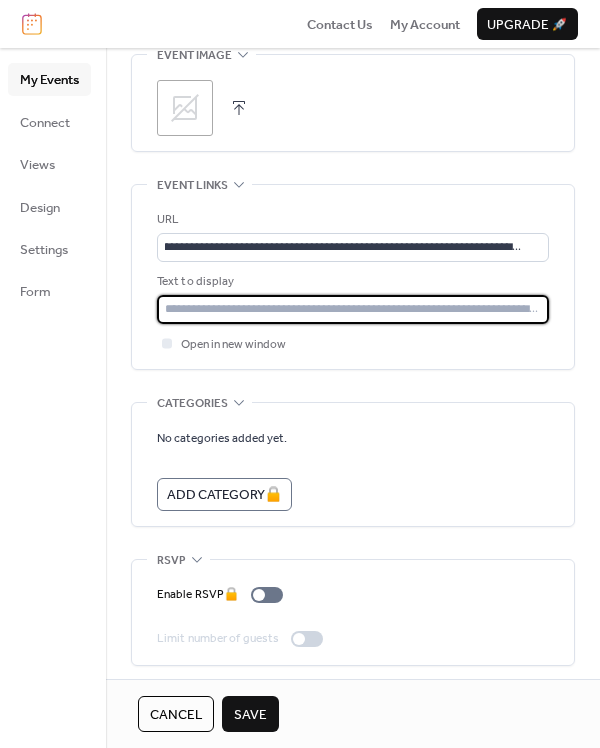 scroll, scrollTop: 0, scrollLeft: 0, axis: both 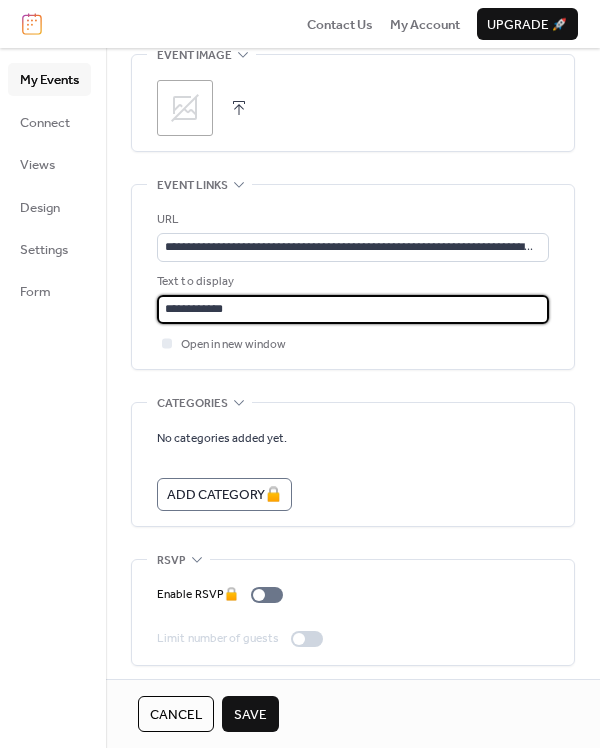 click on "**********" at bounding box center (353, 309) 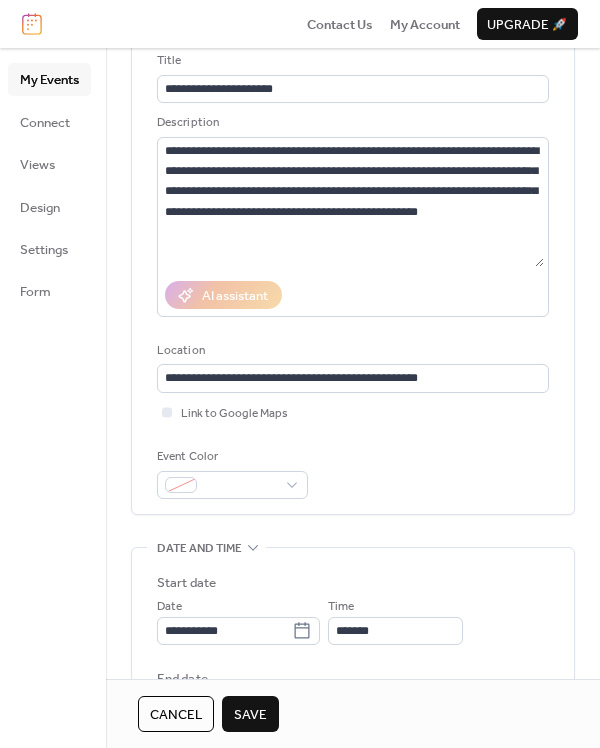 scroll, scrollTop: 141, scrollLeft: 0, axis: vertical 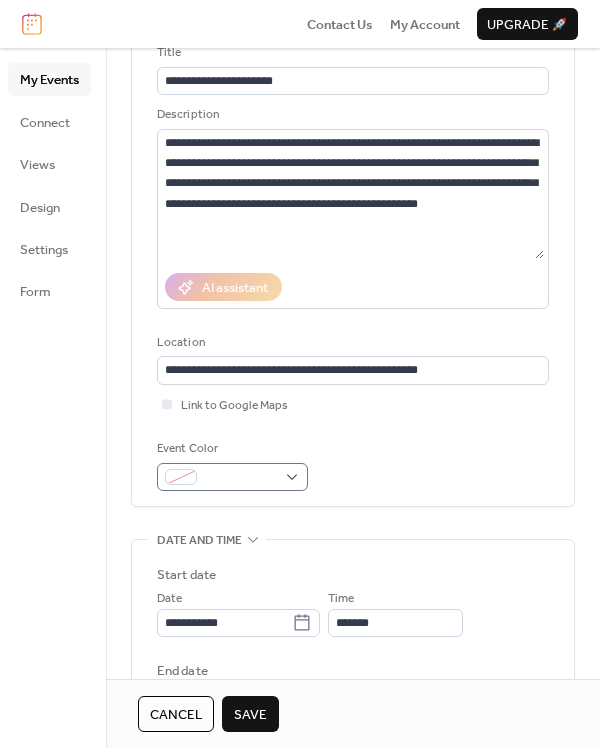 type on "**********" 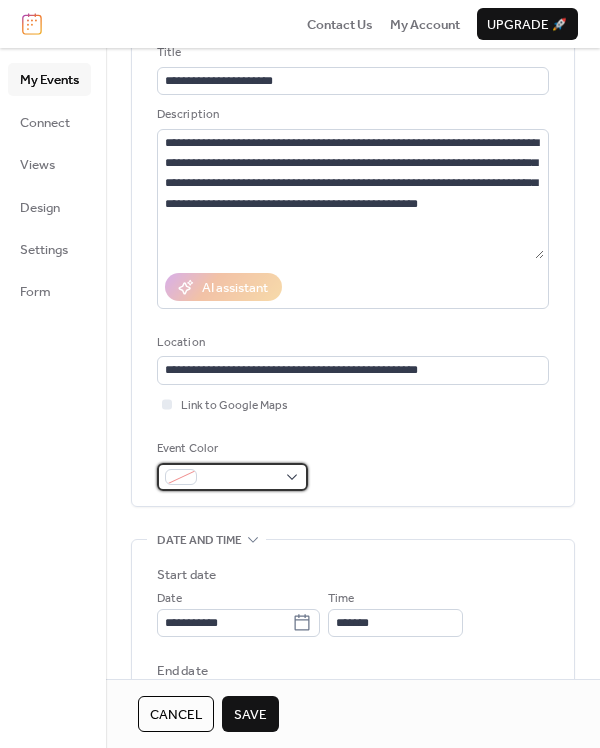 click at bounding box center (232, 477) 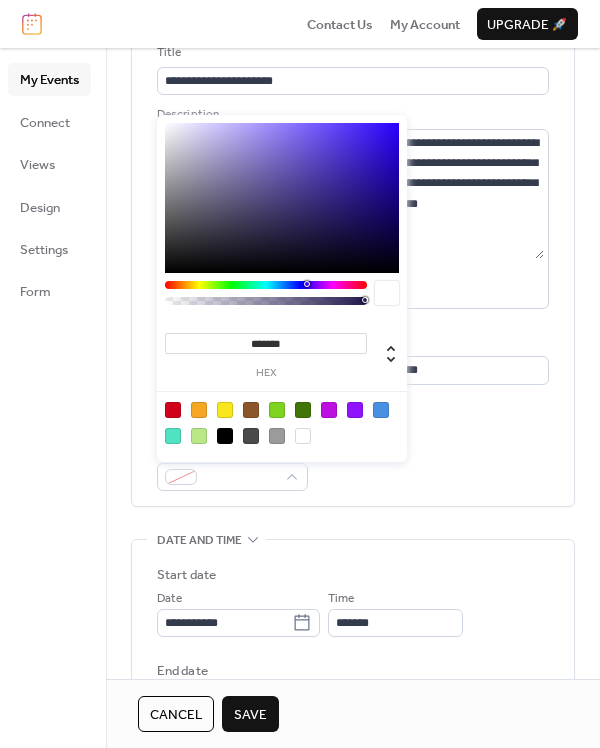 click at bounding box center (329, 410) 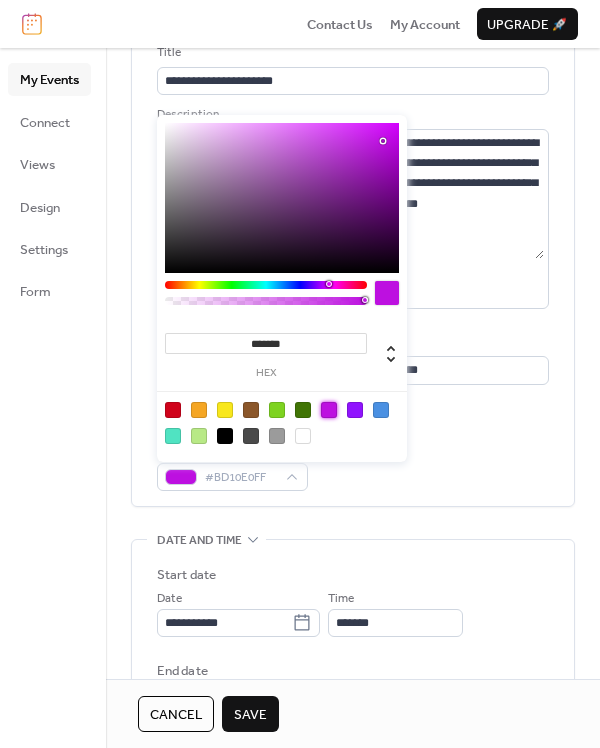 click on "Save" at bounding box center (250, 715) 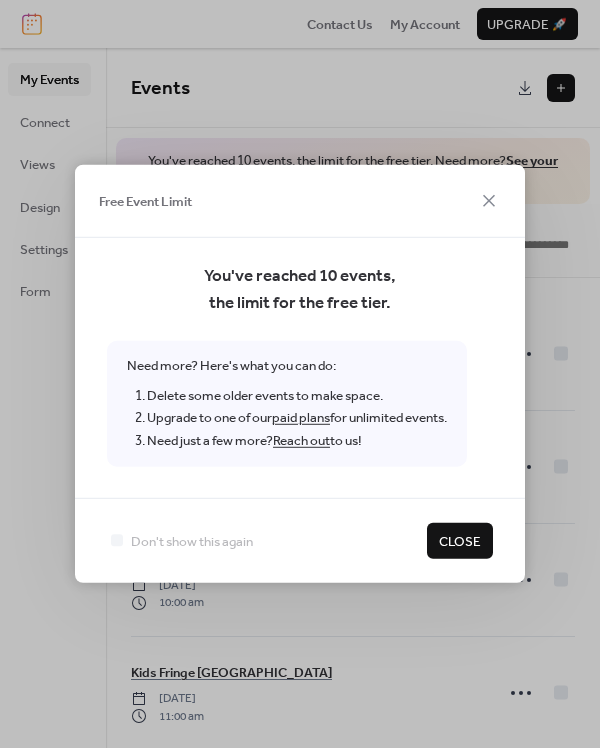 click on "Close" at bounding box center (460, 542) 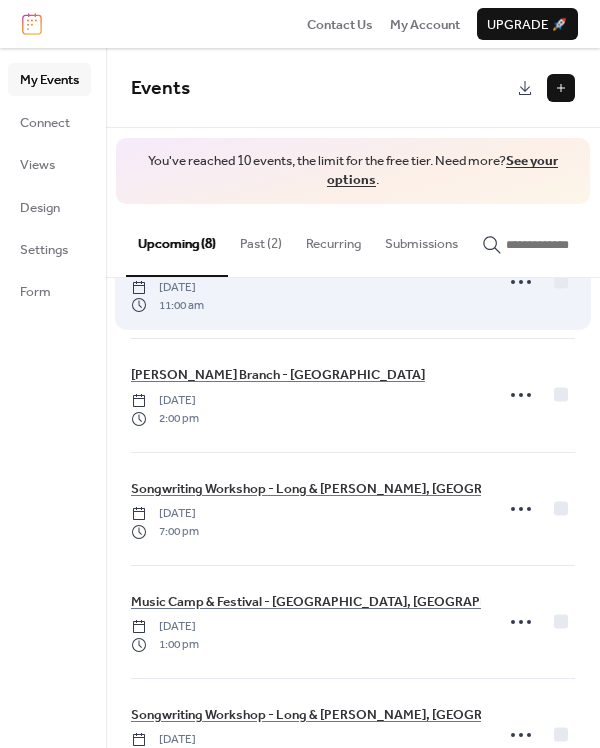 scroll, scrollTop: 477, scrollLeft: 0, axis: vertical 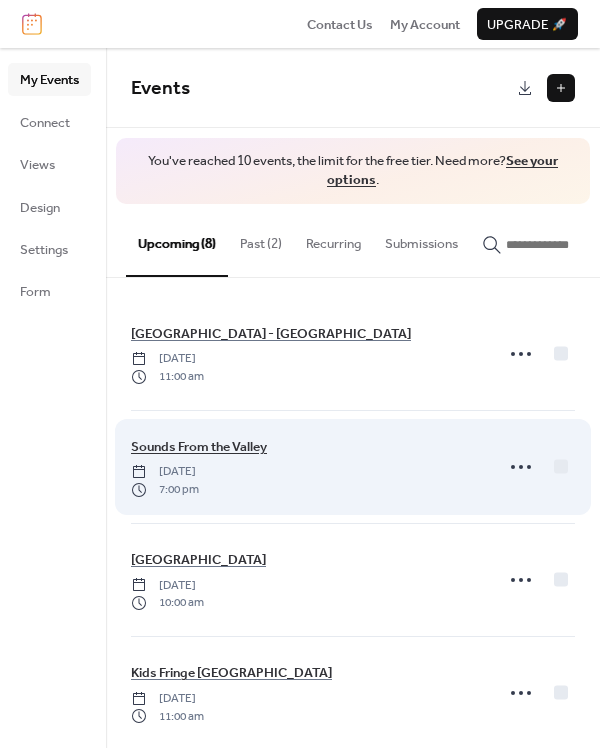 click on "Sounds From the Valley" at bounding box center (199, 447) 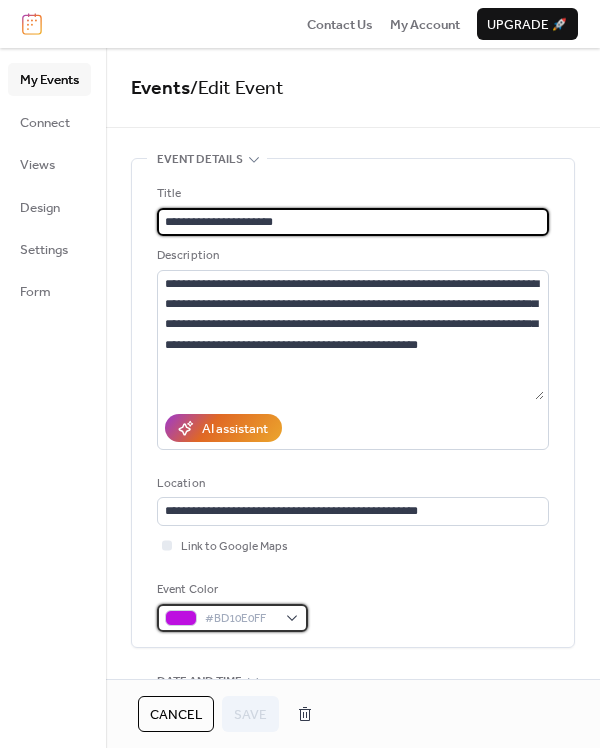 click at bounding box center (181, 618) 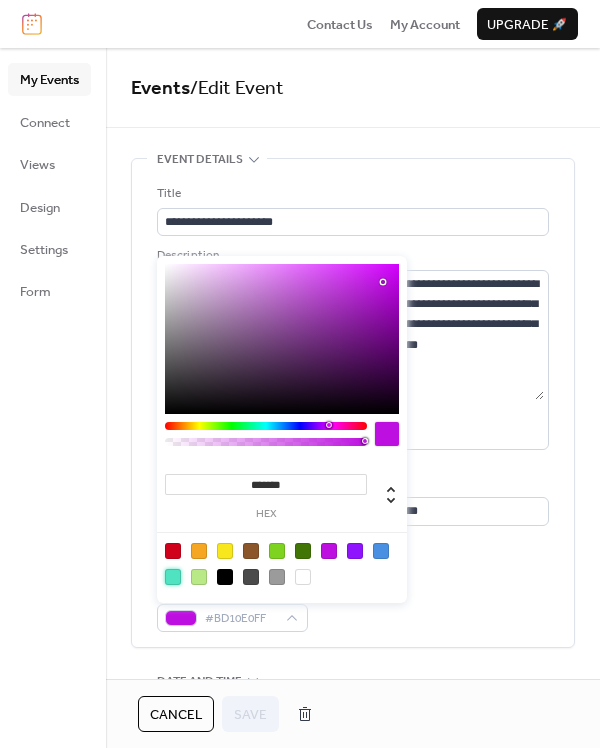click at bounding box center (173, 577) 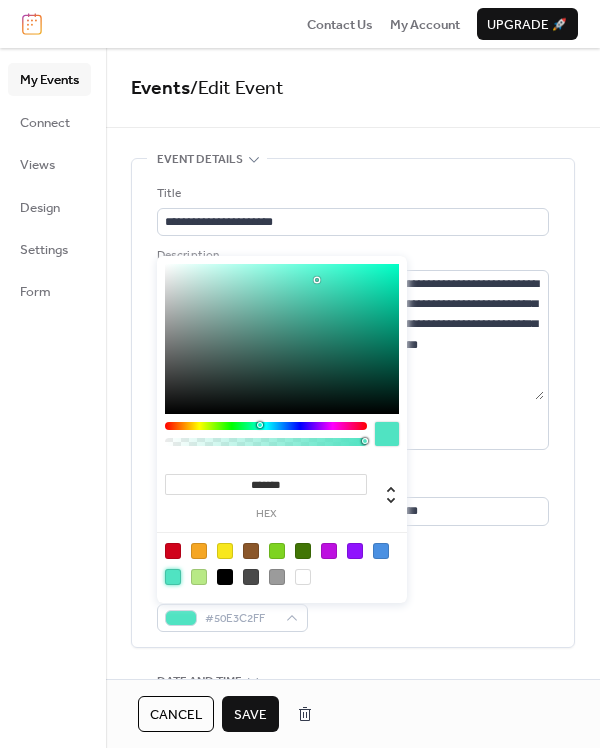click on "Save" at bounding box center [250, 715] 